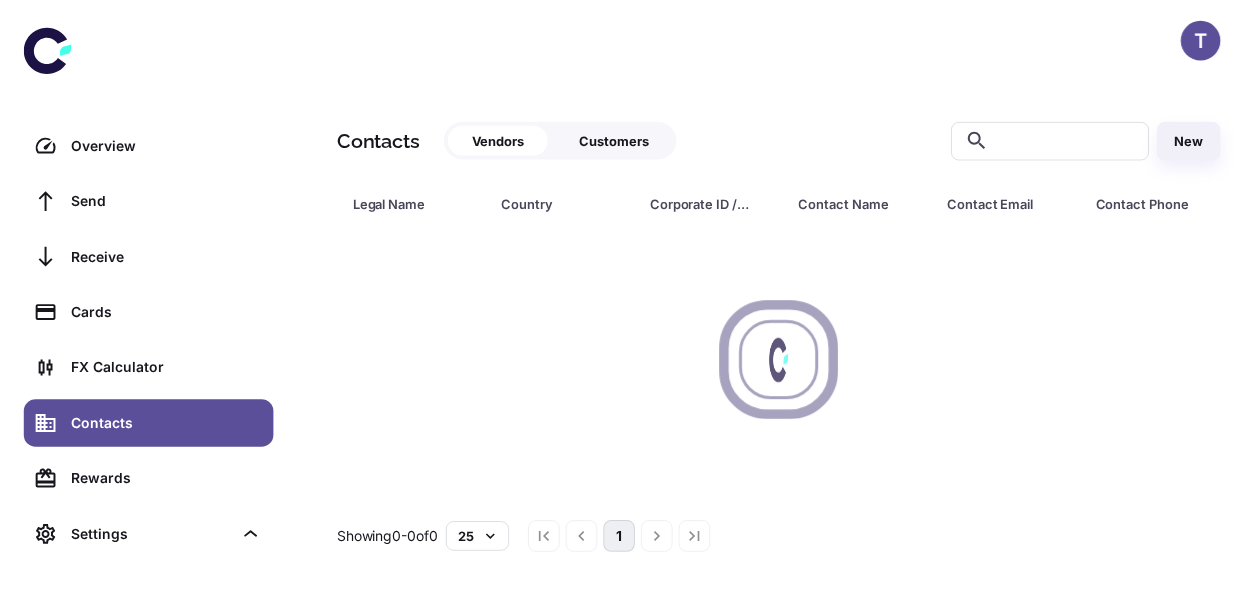 scroll, scrollTop: 0, scrollLeft: 0, axis: both 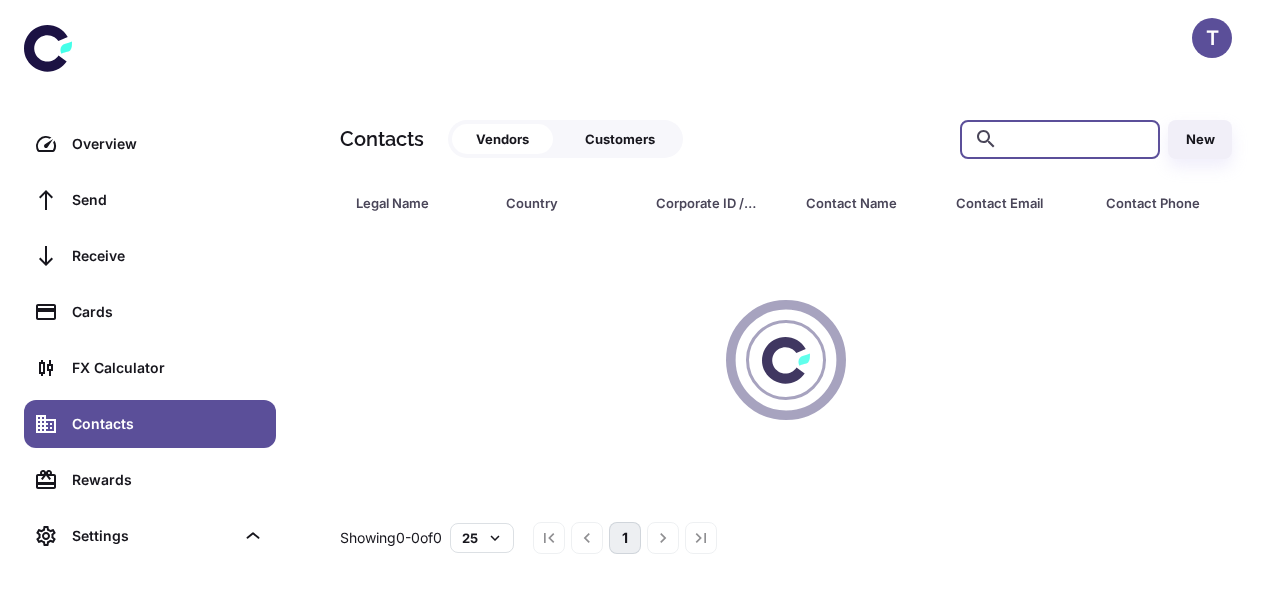 drag, startPoint x: 0, startPoint y: 0, endPoint x: 1055, endPoint y: 126, distance: 1062.4976 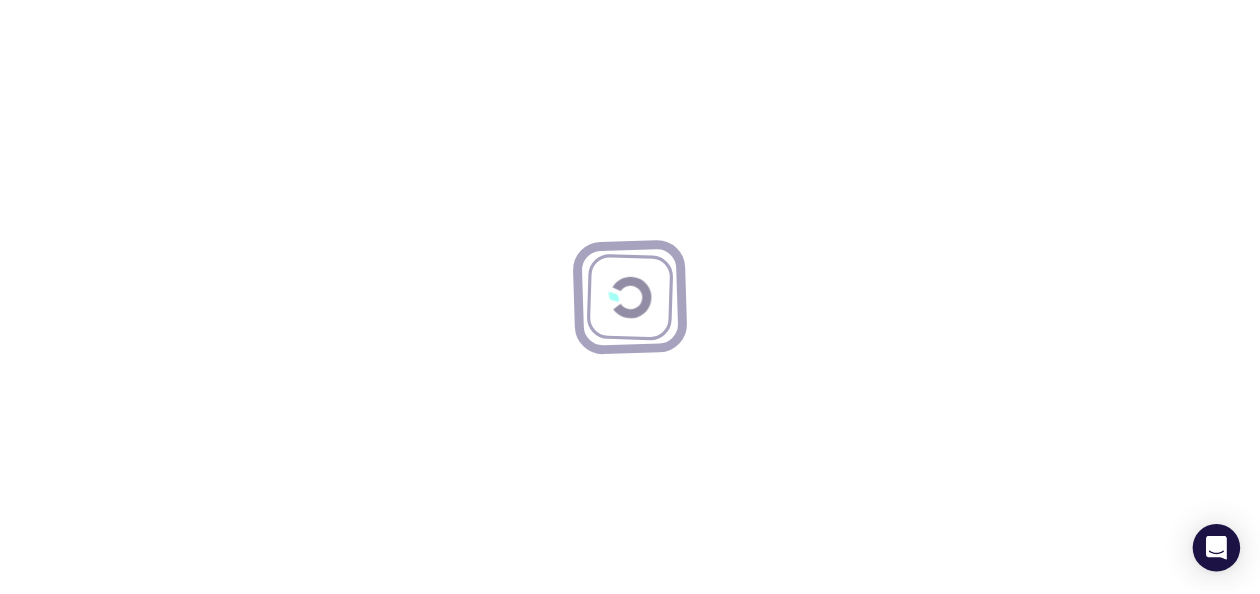 scroll, scrollTop: 0, scrollLeft: 0, axis: both 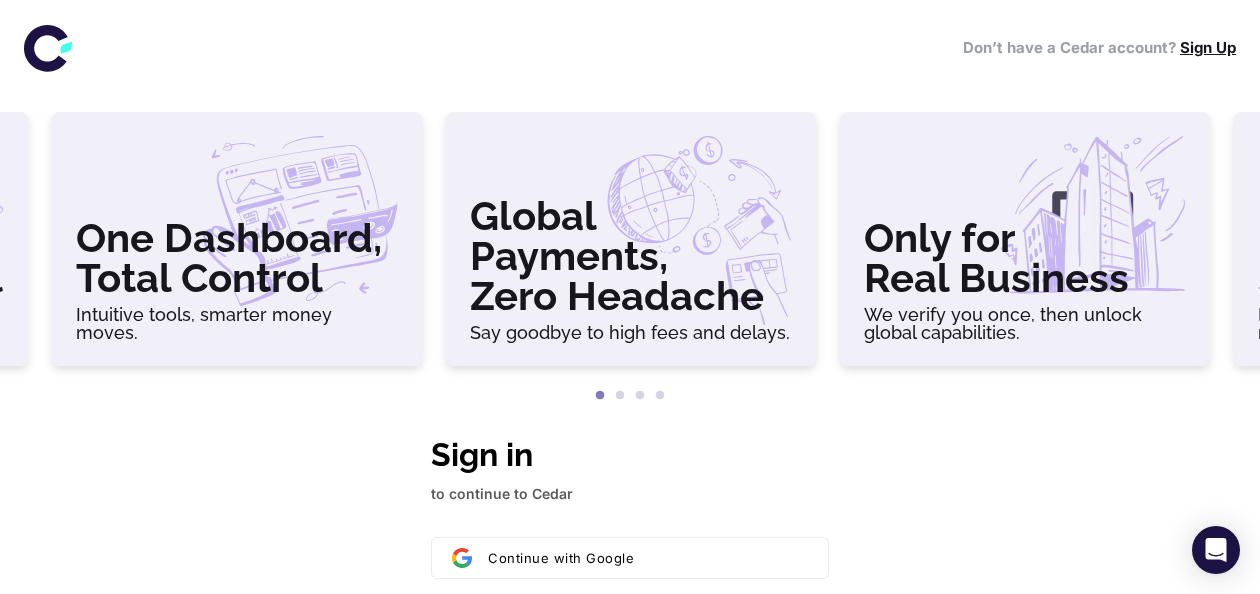 type on "**********" 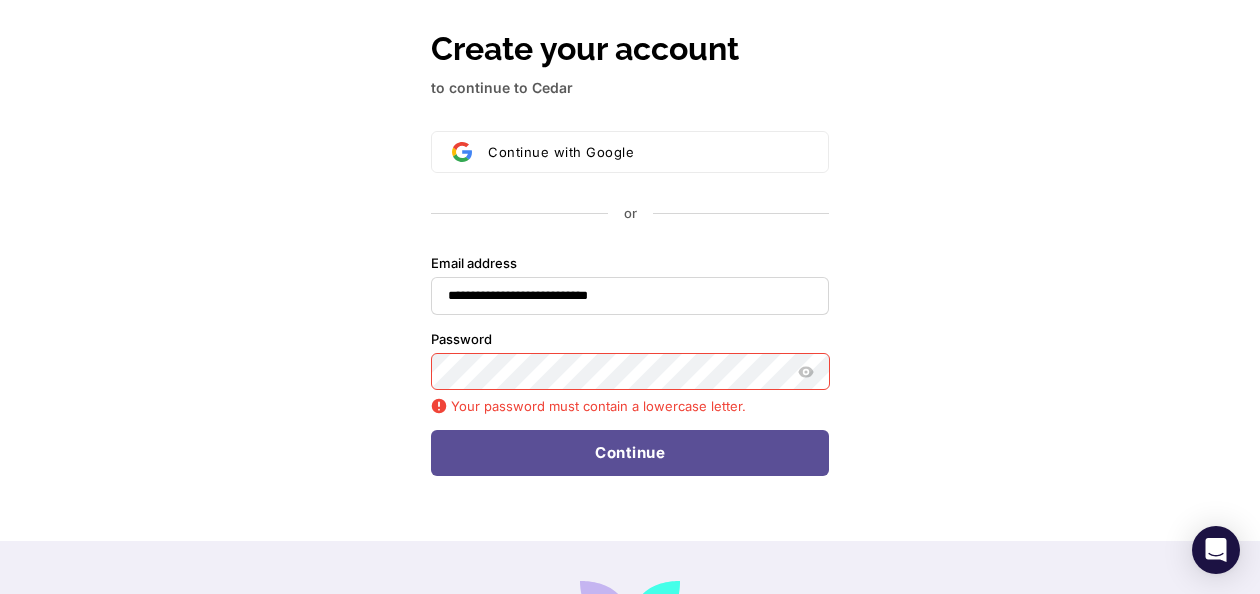 scroll, scrollTop: 387, scrollLeft: 0, axis: vertical 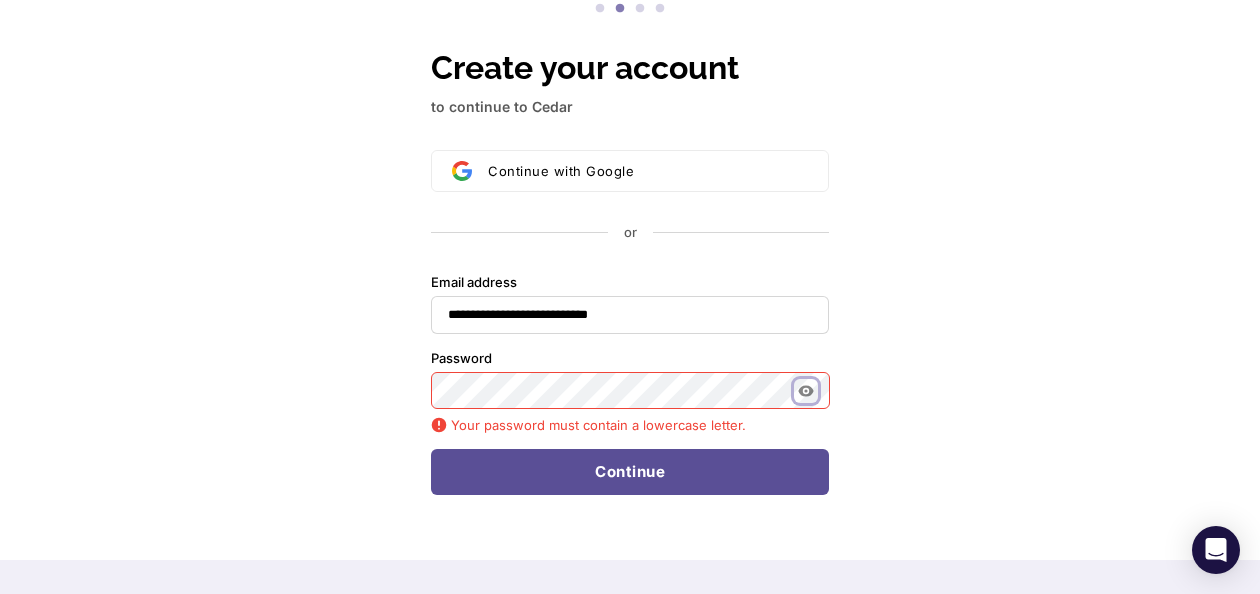 click at bounding box center (806, 391) 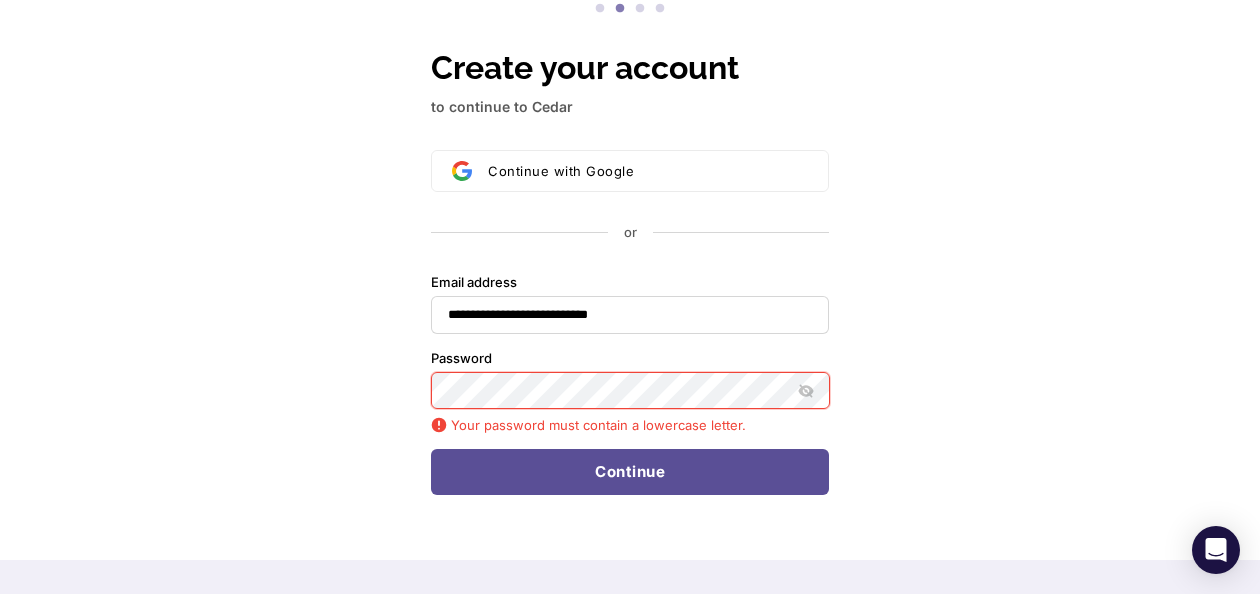 click on "**********" at bounding box center (630, 301) 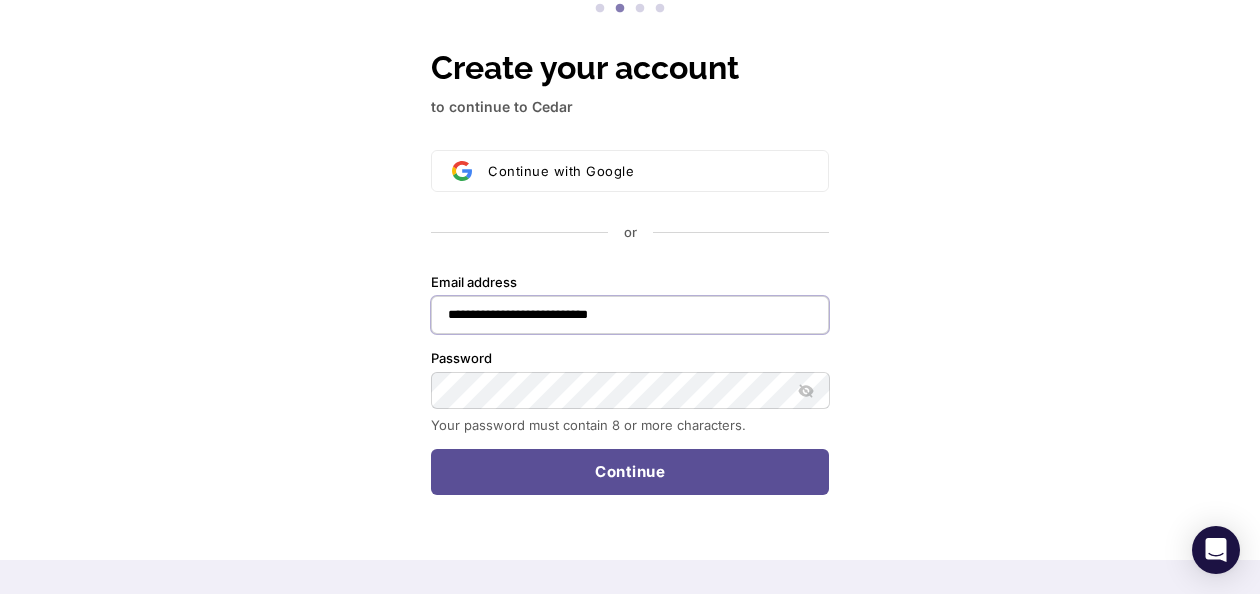 type on "**********" 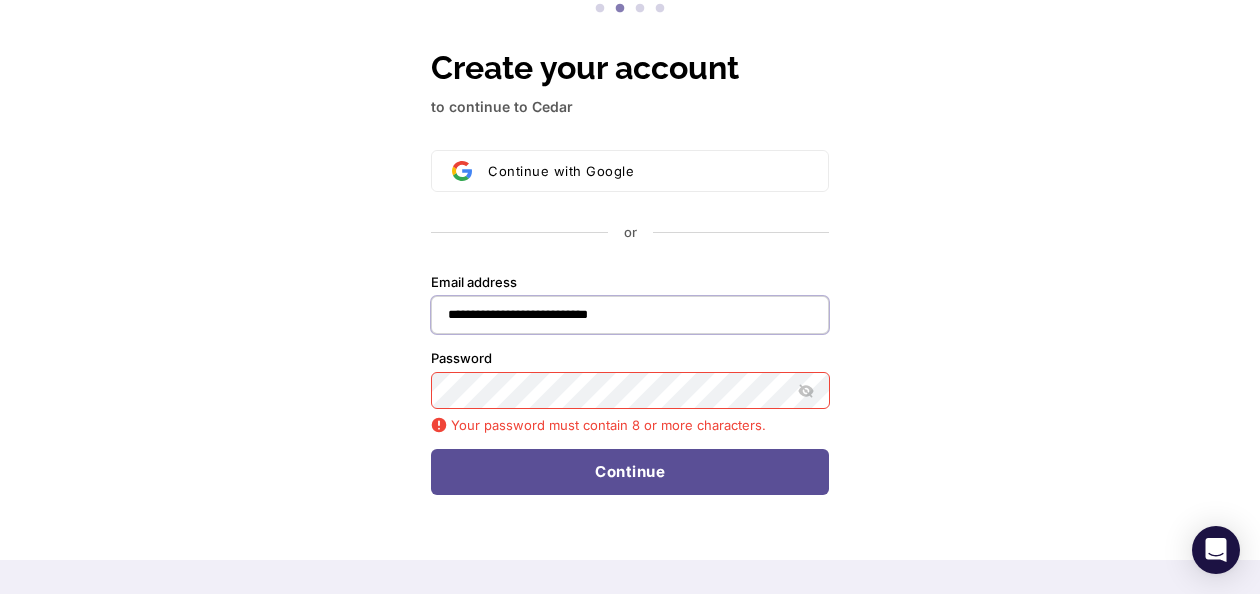 drag, startPoint x: 654, startPoint y: 312, endPoint x: 287, endPoint y: 370, distance: 371.55484 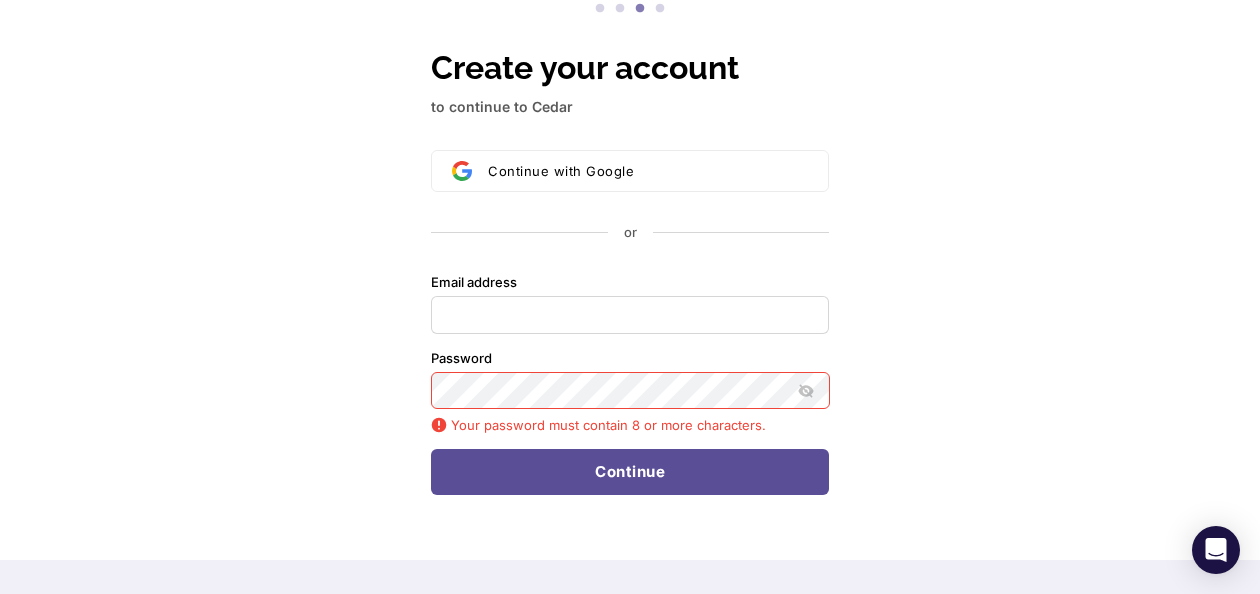 type 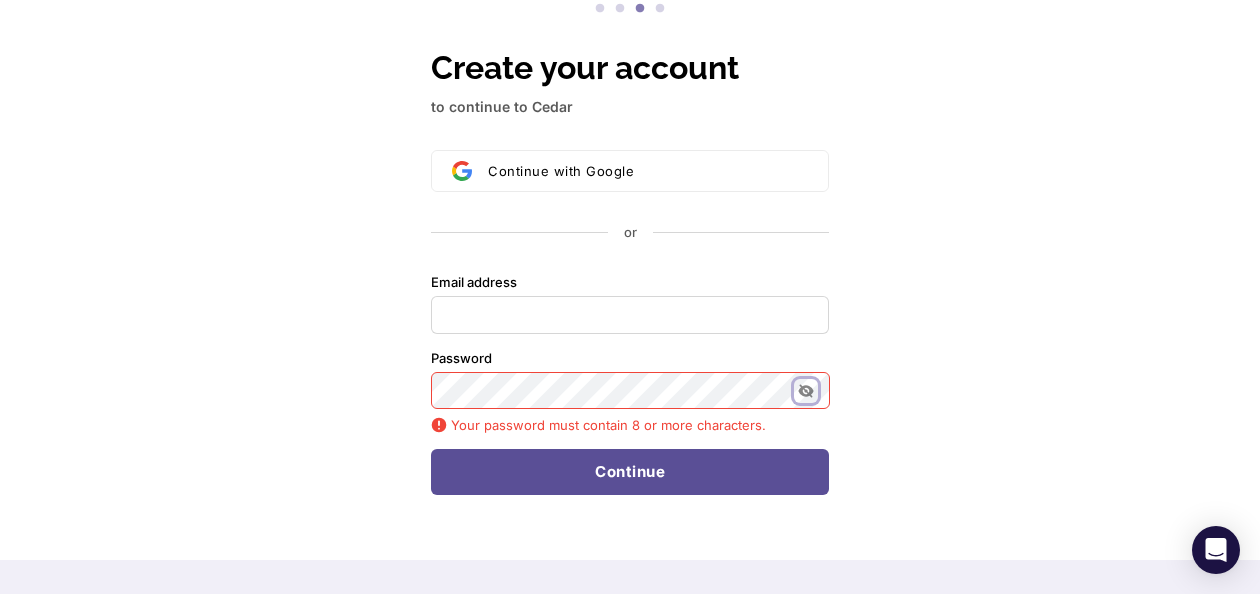 click 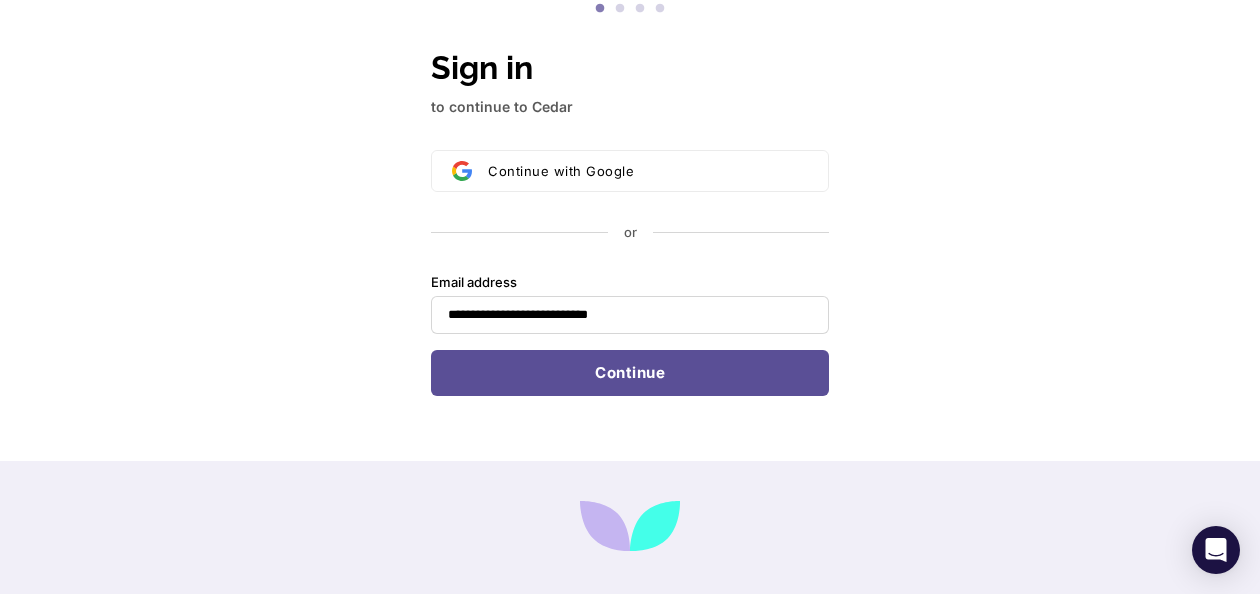 scroll, scrollTop: 0, scrollLeft: 0, axis: both 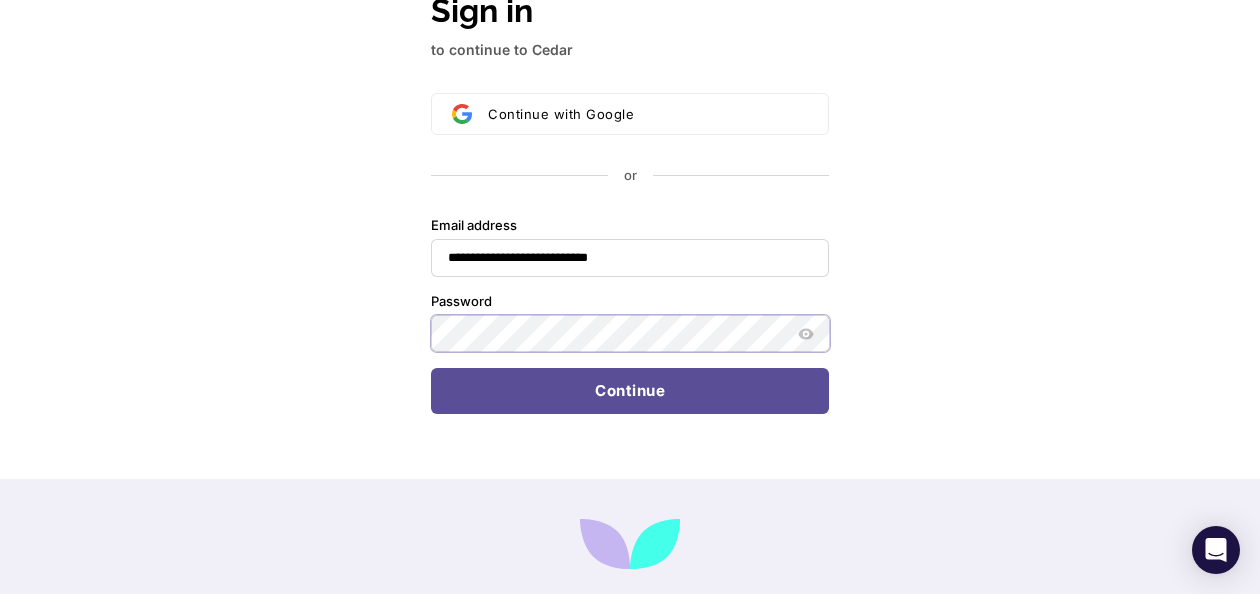 click on "**********" at bounding box center (630, 232) 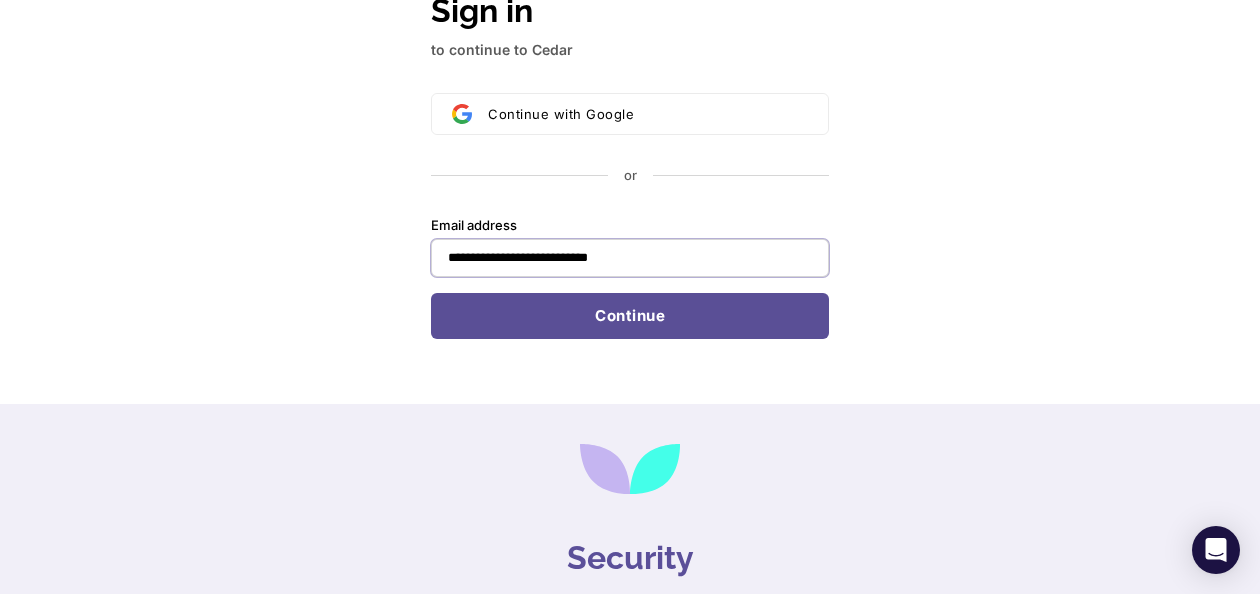 drag, startPoint x: 660, startPoint y: 252, endPoint x: 329, endPoint y: 258, distance: 331.05438 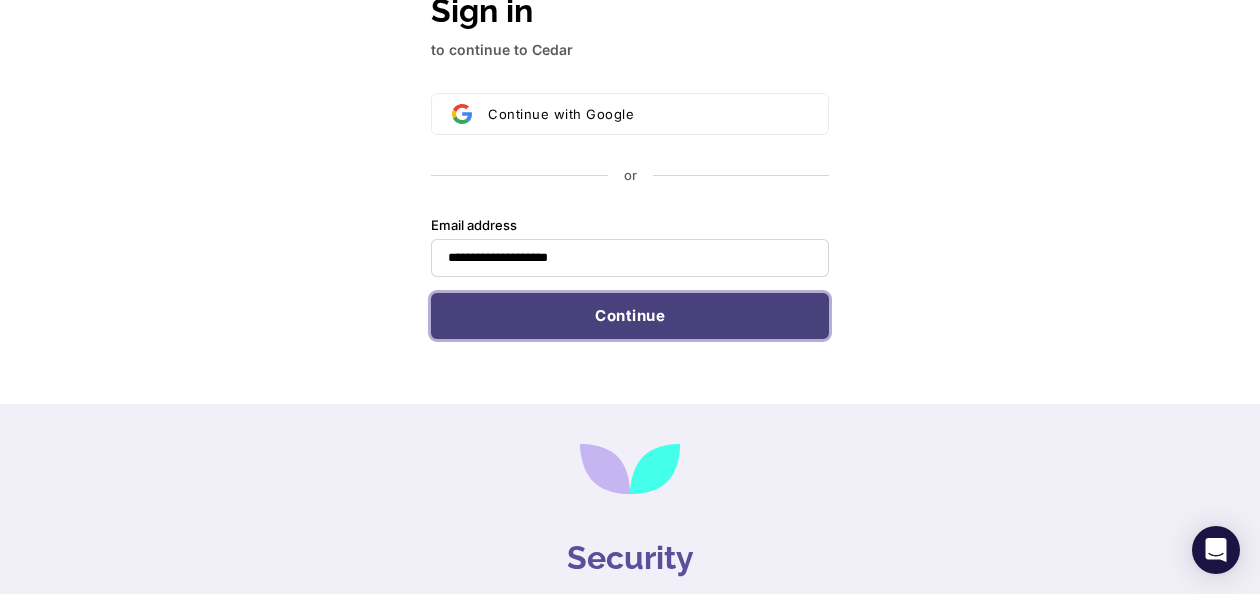 click on "Continue" at bounding box center [630, 316] 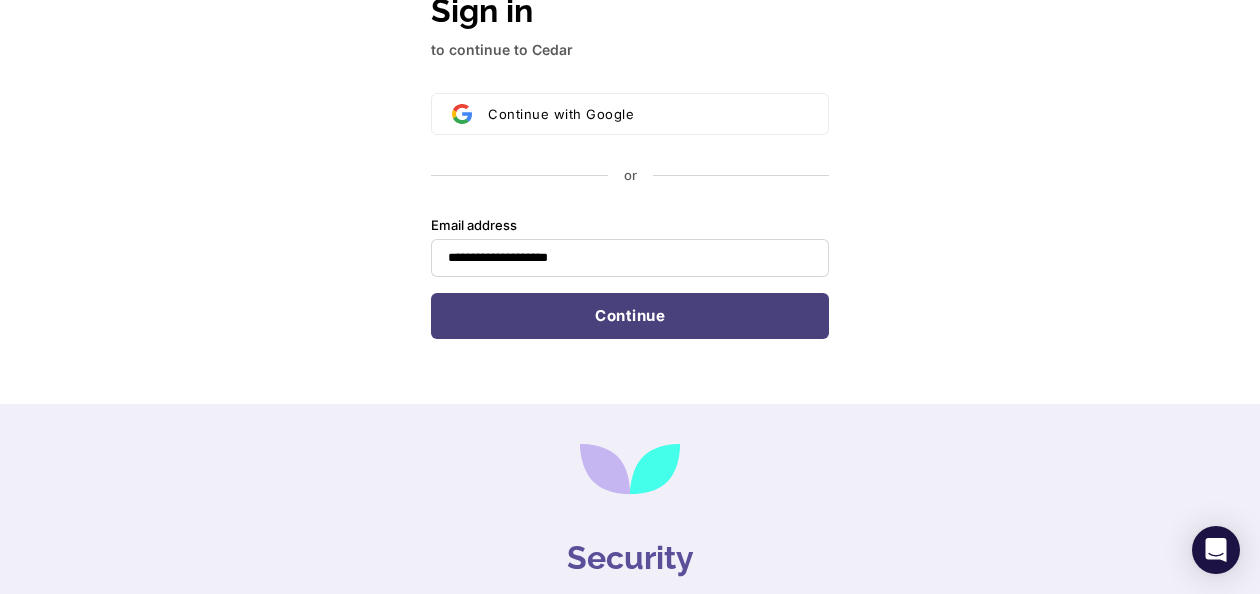type on "**********" 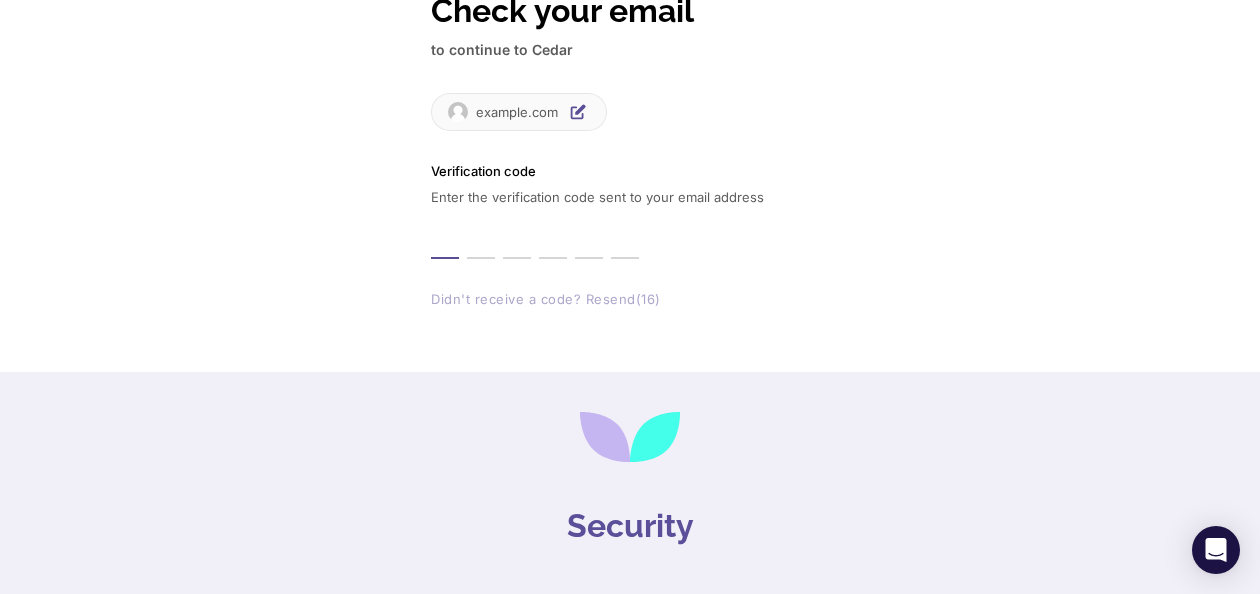 type on "*" 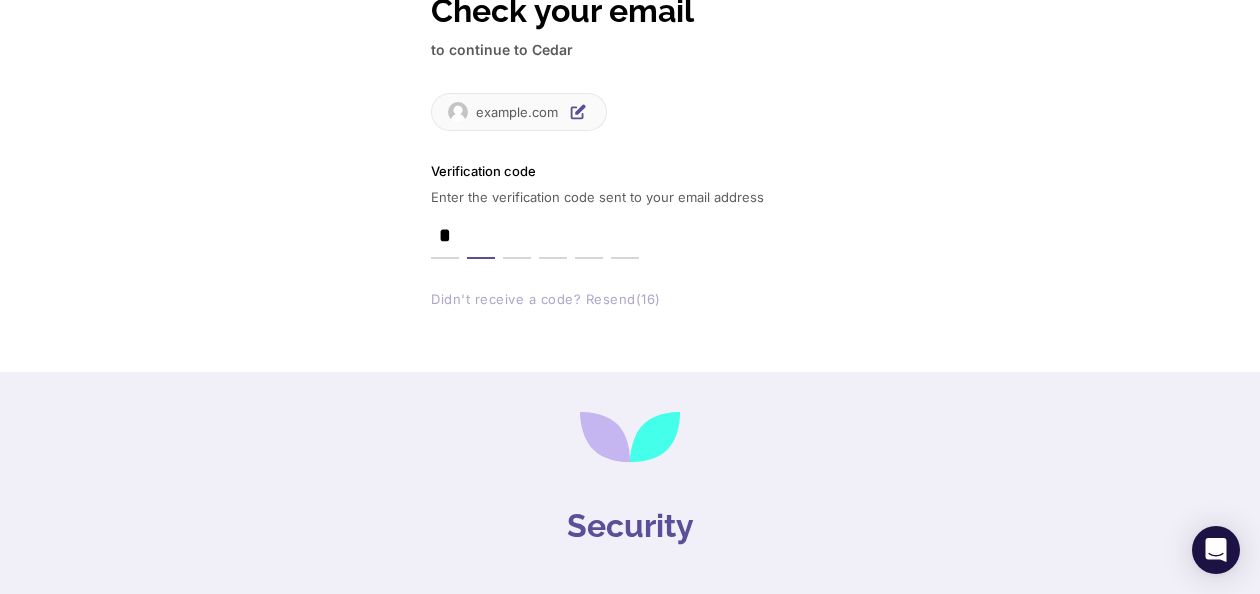 type on "*" 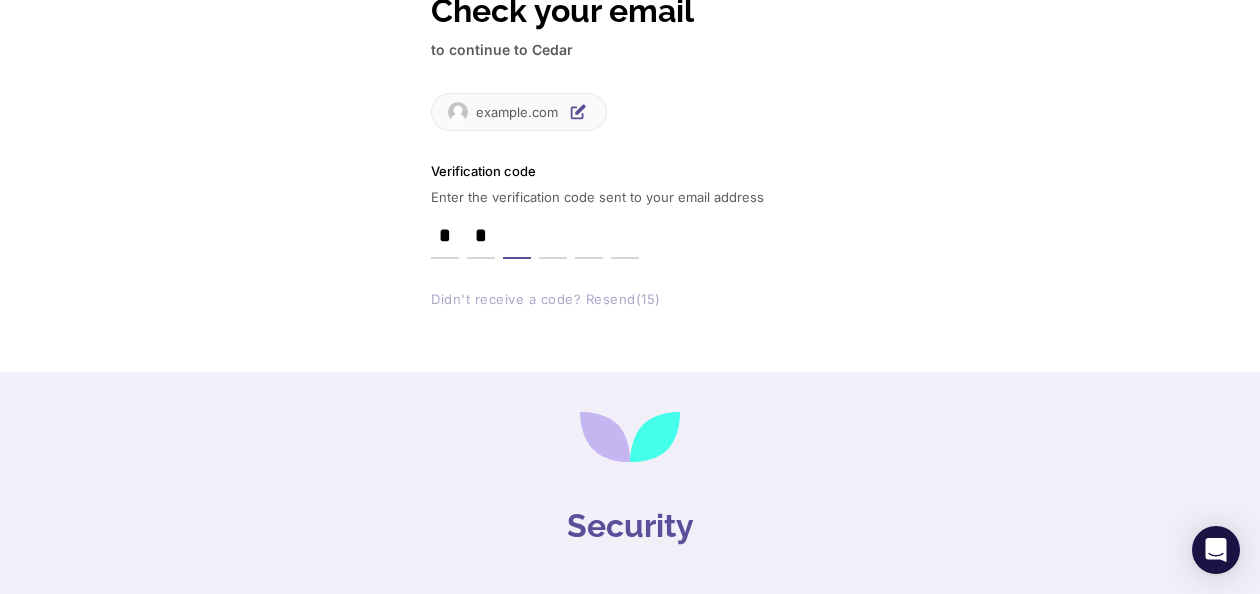 type on "*" 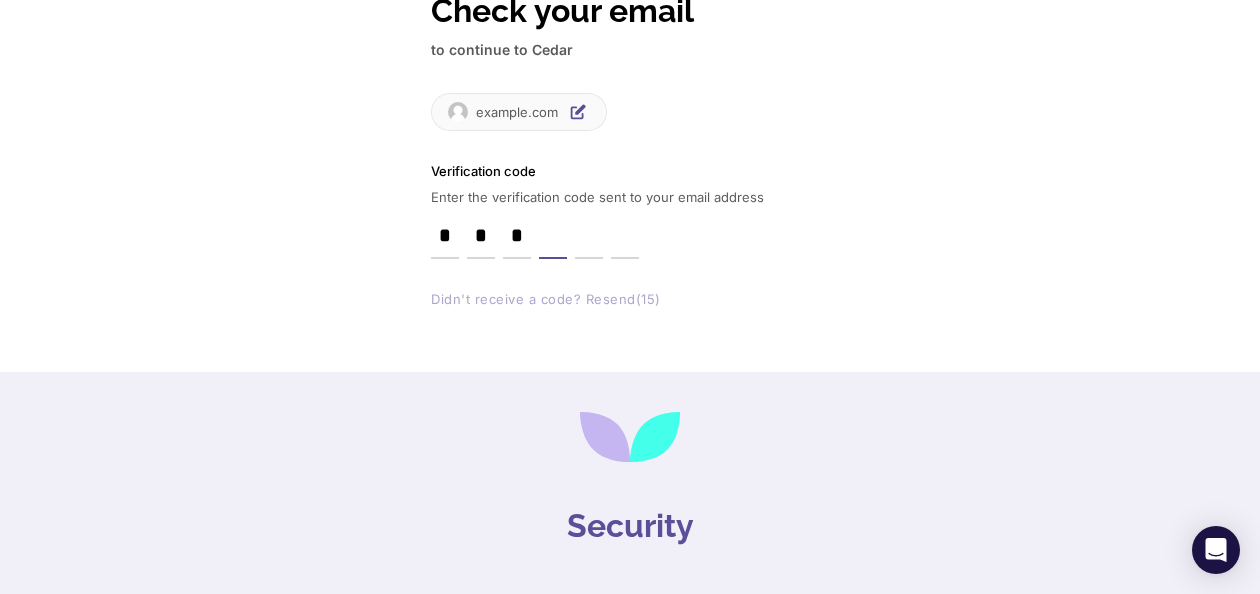 type on "*" 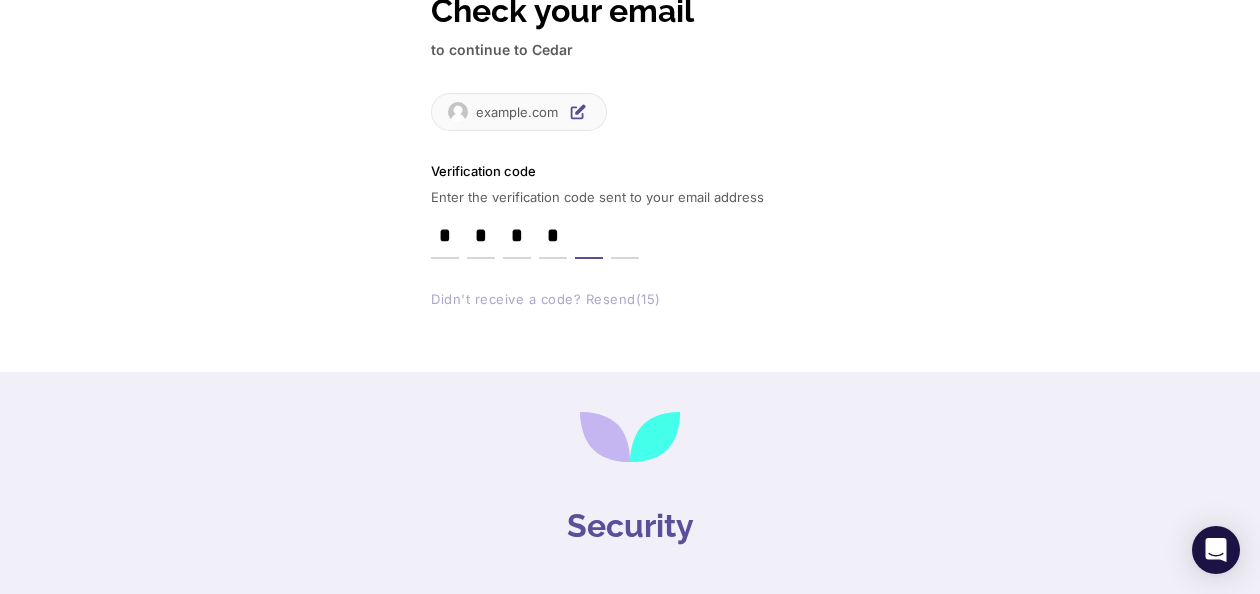 type on "*" 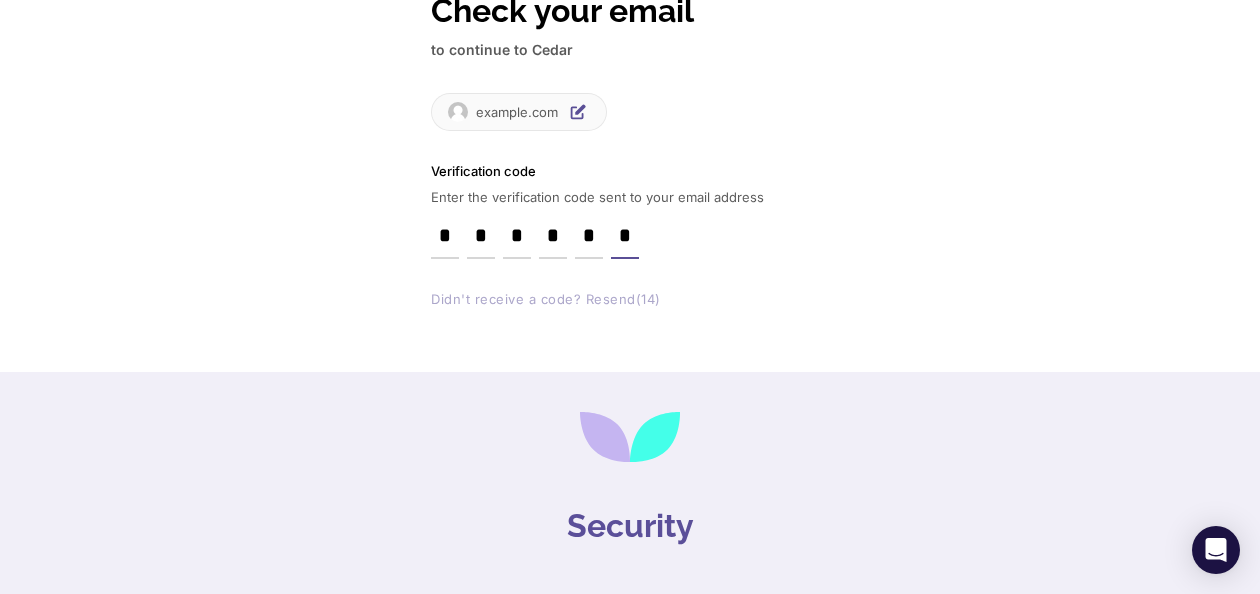 type on "*" 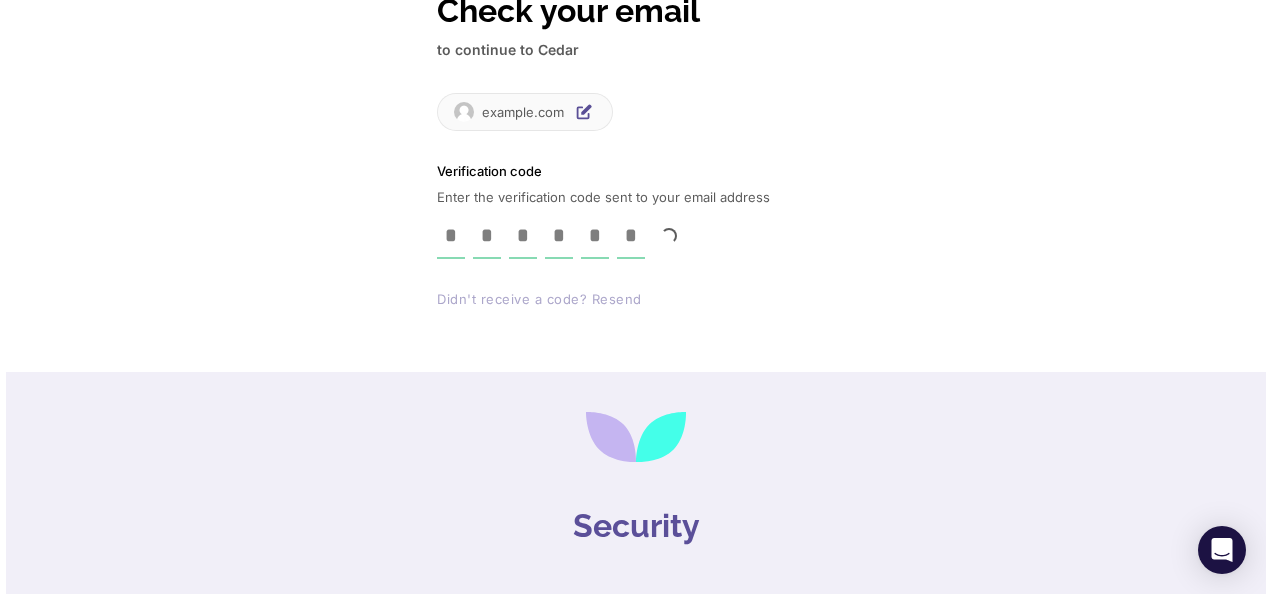 scroll, scrollTop: 0, scrollLeft: 0, axis: both 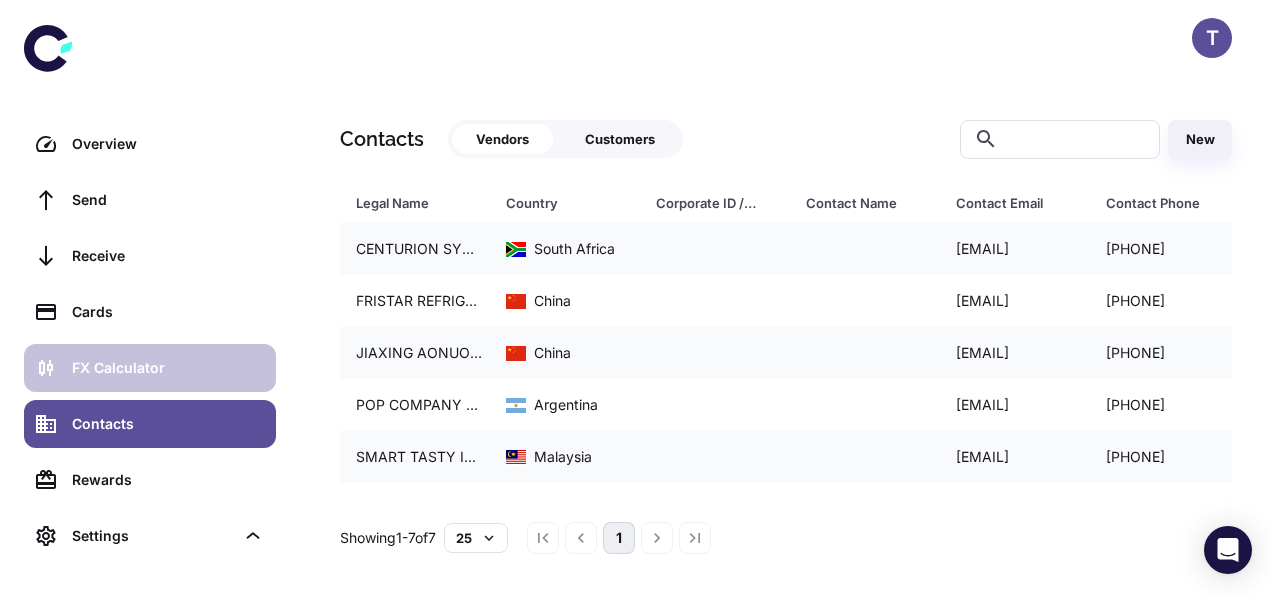 click on "FX Calculator" at bounding box center (168, 368) 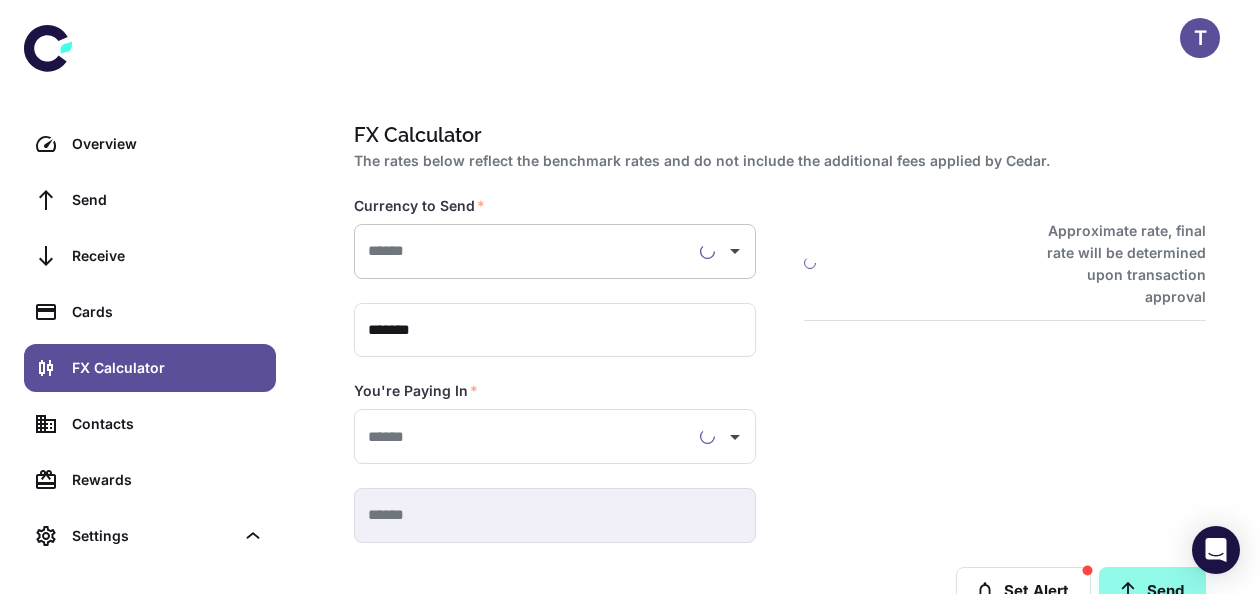 type on "**********" 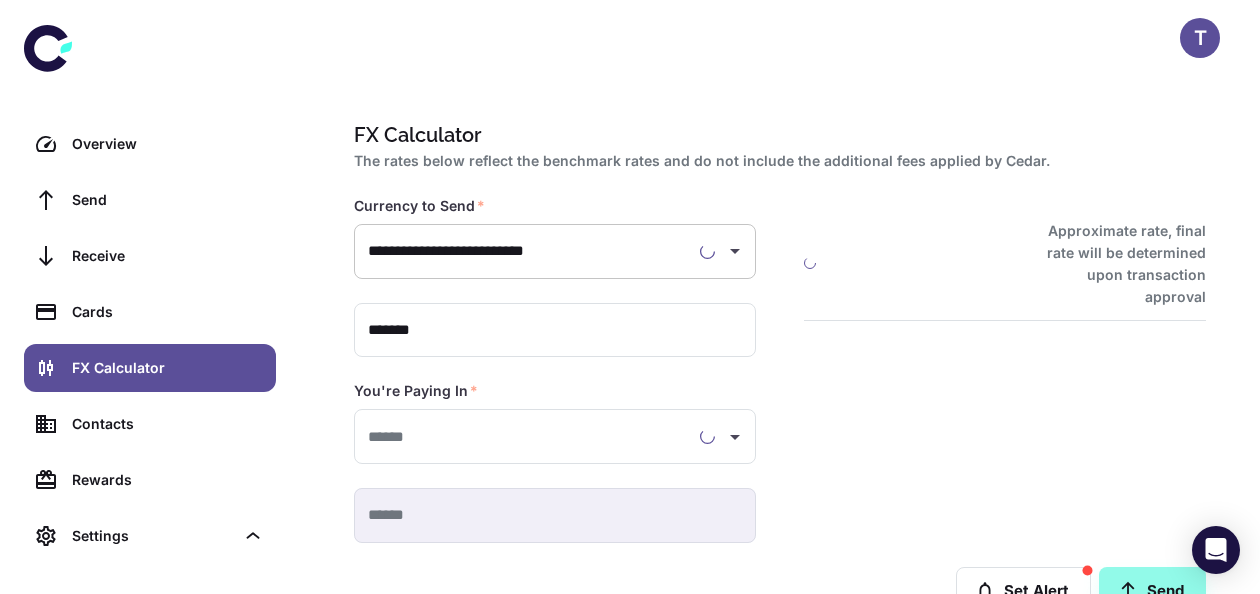 type on "**********" 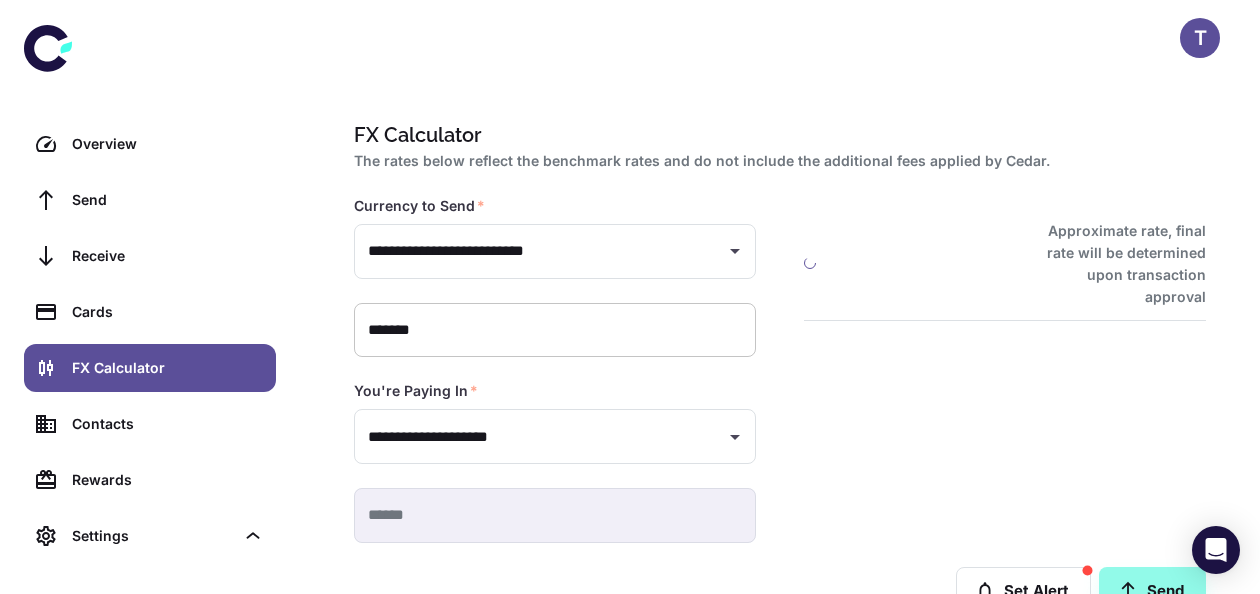 type on "**********" 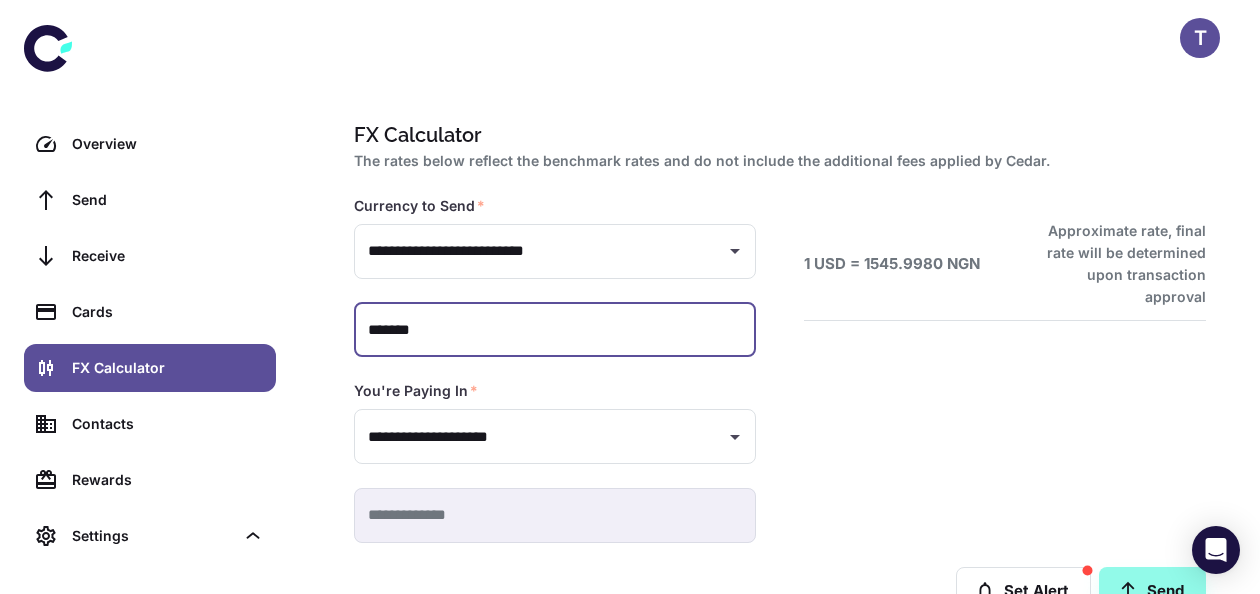 drag, startPoint x: 448, startPoint y: 344, endPoint x: 377, endPoint y: 343, distance: 71.00704 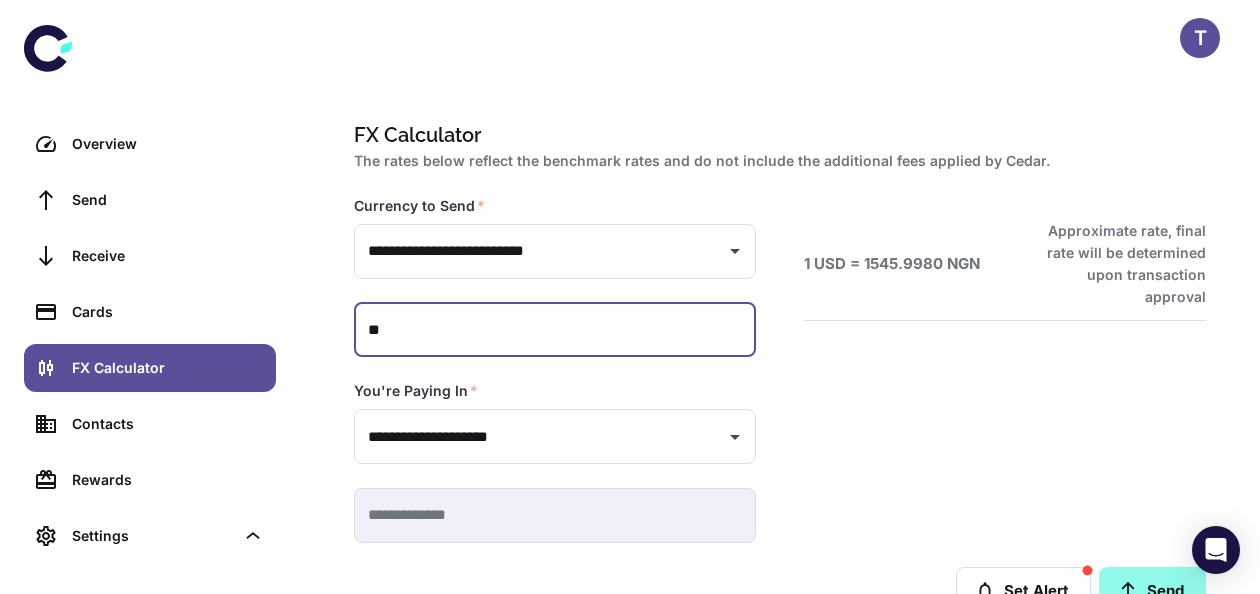 type 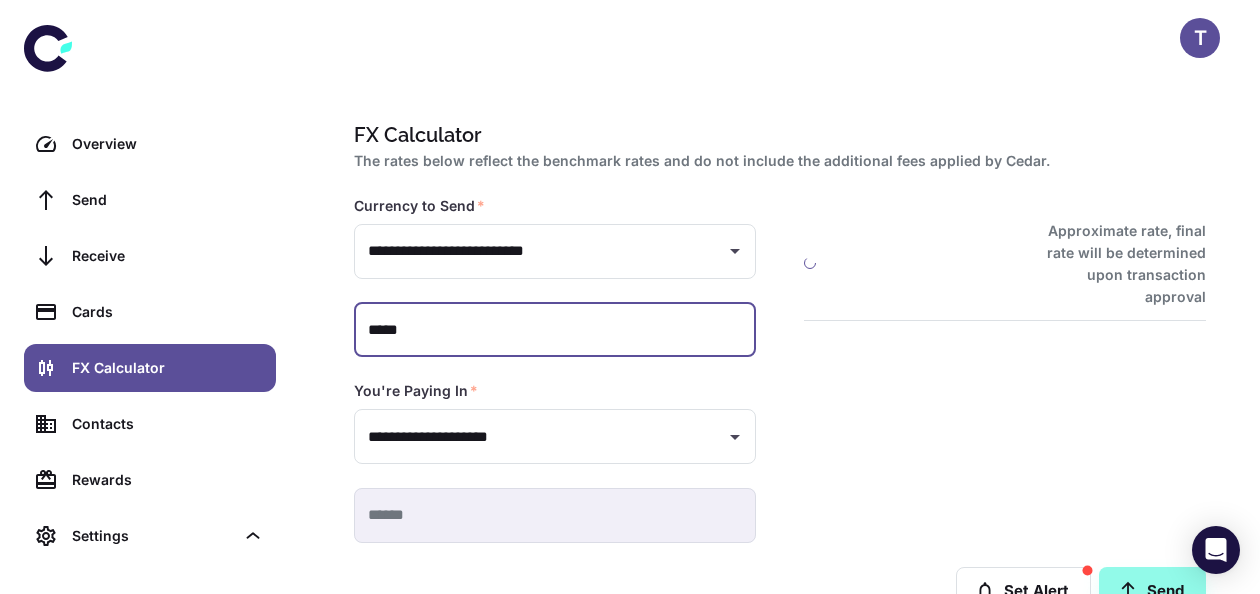 type on "******" 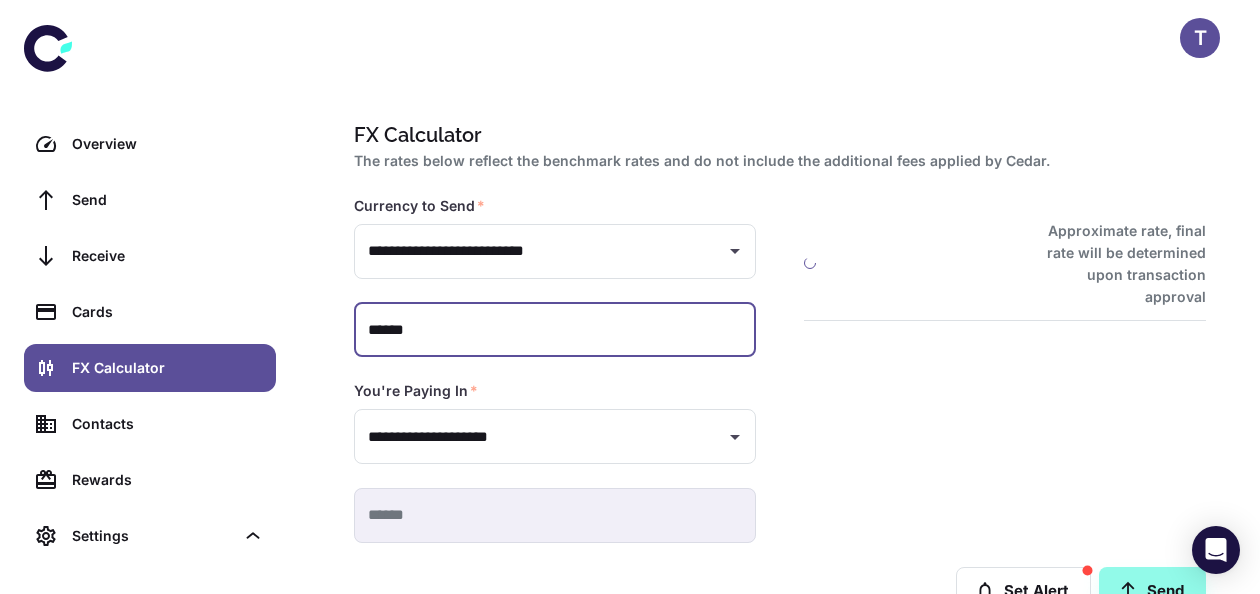 type on "**********" 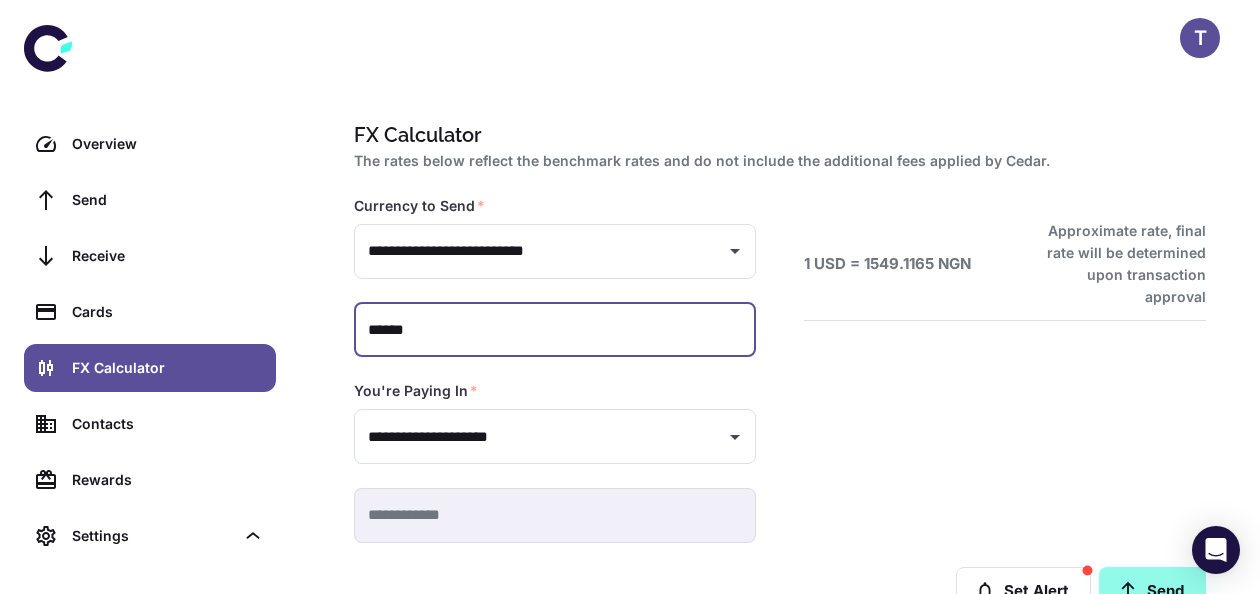 type on "******" 